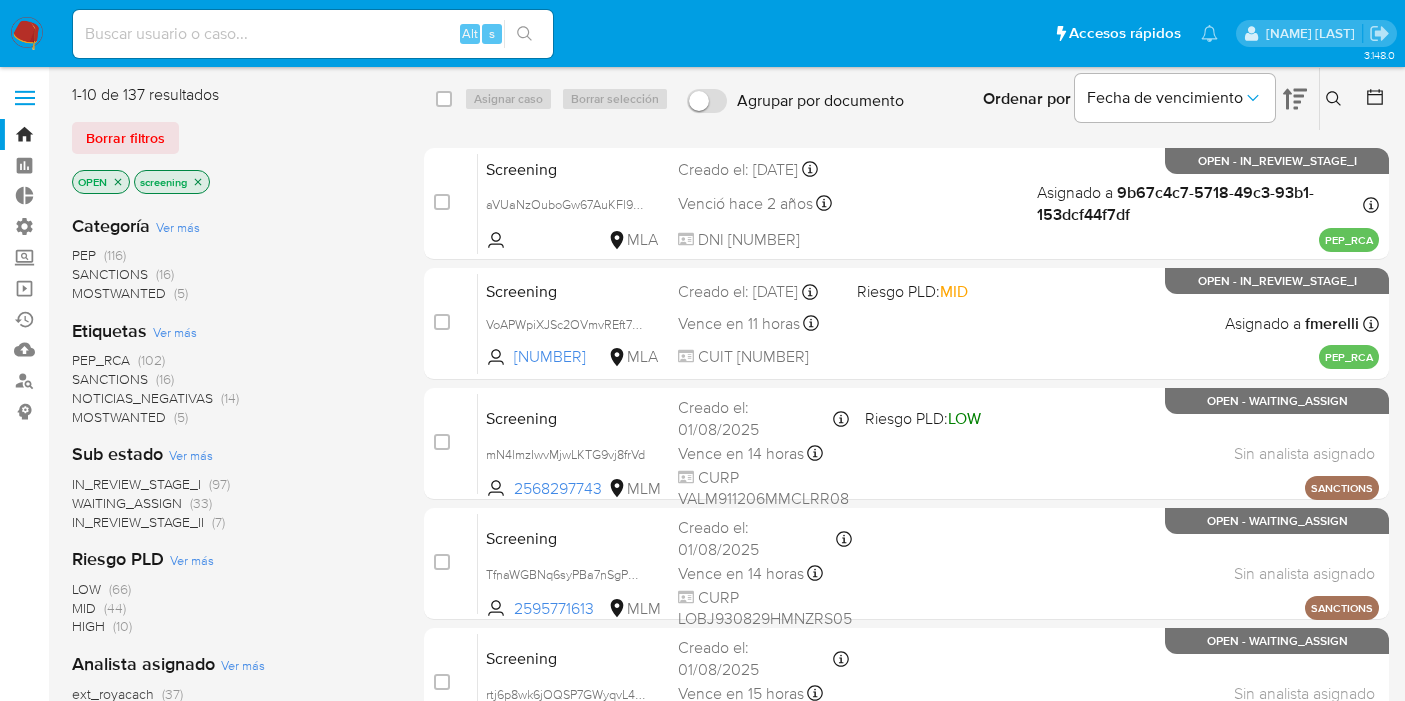 scroll, scrollTop: 0, scrollLeft: 0, axis: both 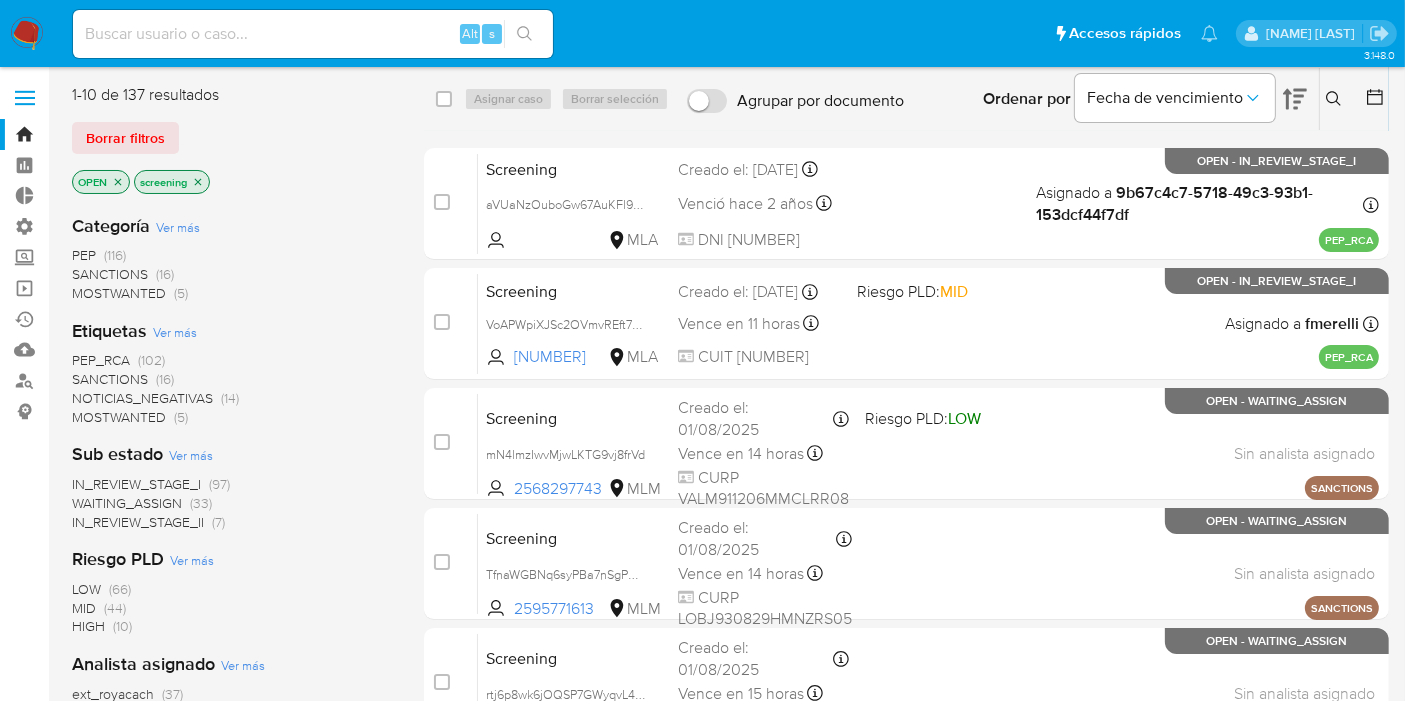 click on "Borrar filtros" at bounding box center (232, 138) 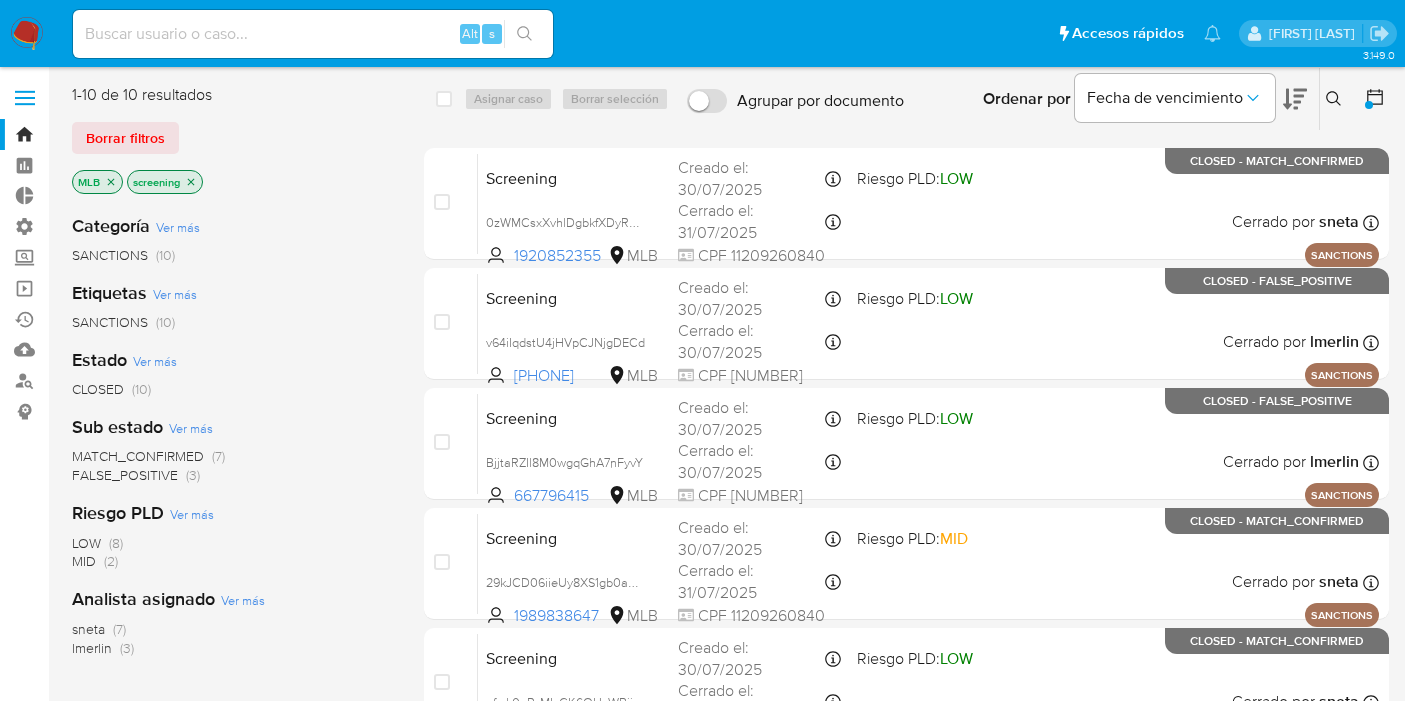 scroll, scrollTop: 0, scrollLeft: 0, axis: both 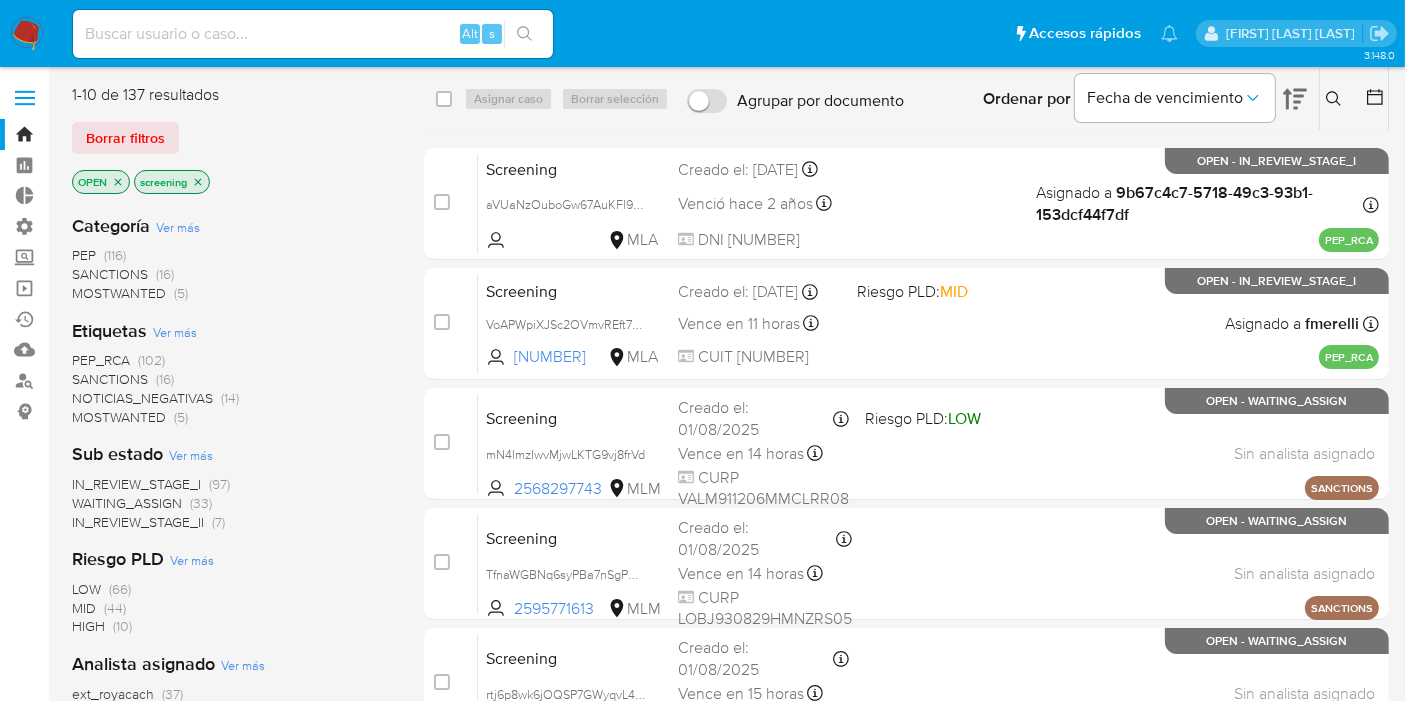 click on "Pausado Ver notificaciones Alt s Accesos rápidos   Presiona las siguientes teclas para acceder a algunas de las funciones Buscar caso o usuario Alt s Volver al home Alt h" at bounding box center [625, 33] 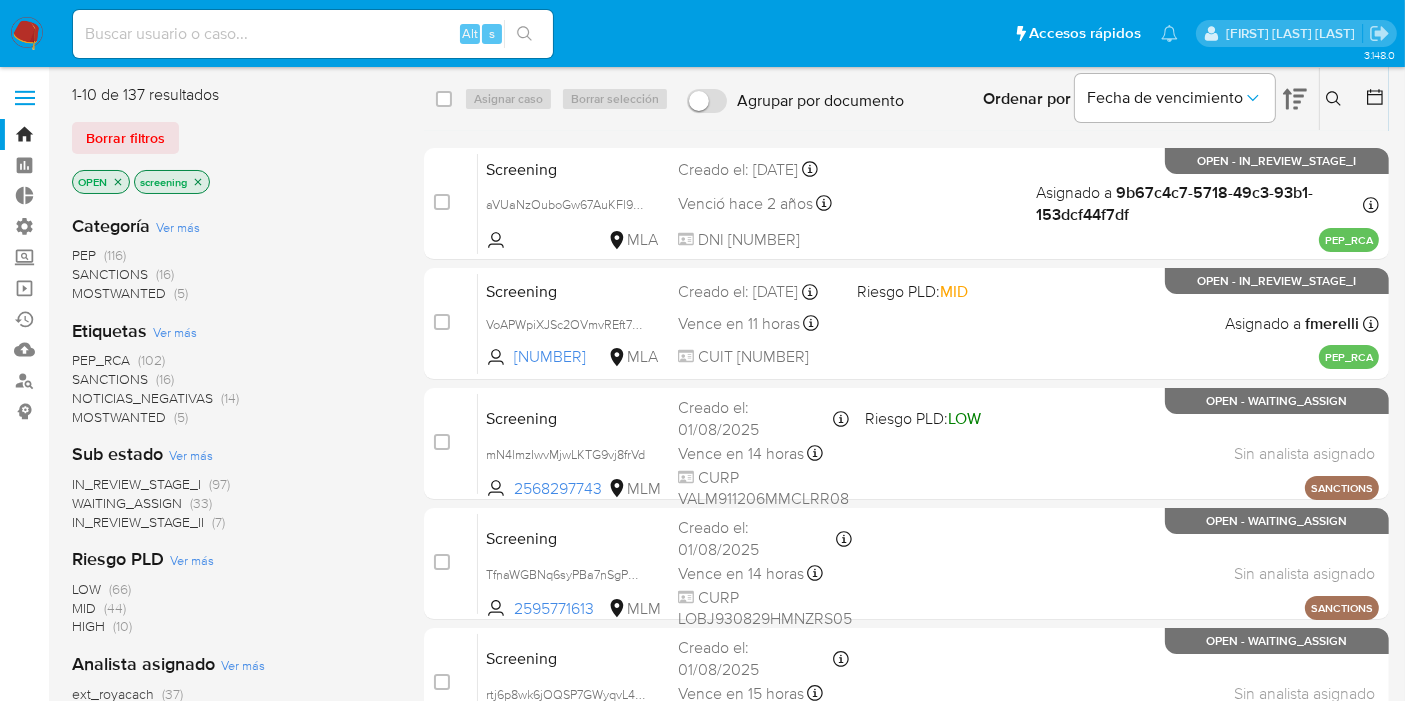 click on "Borrar filtros" at bounding box center [232, 138] 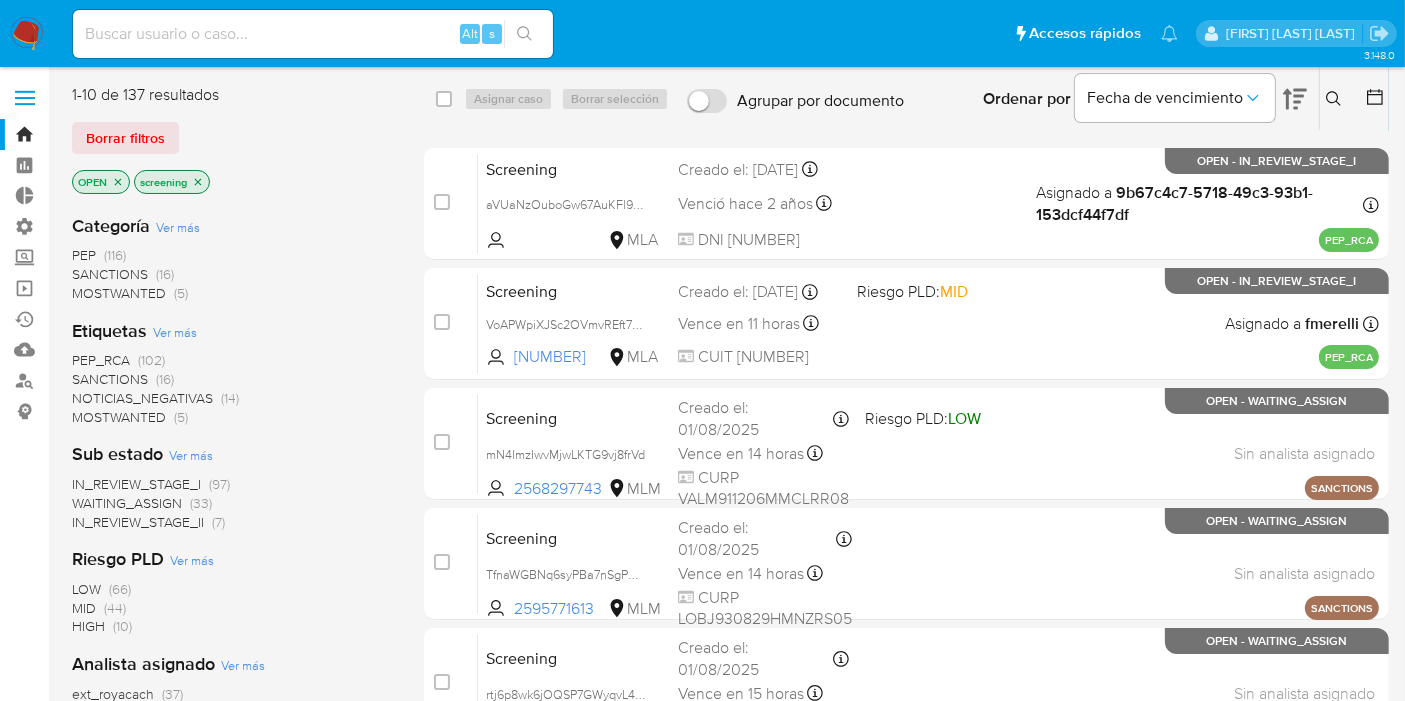 click on "Borrar filtros" at bounding box center (232, 138) 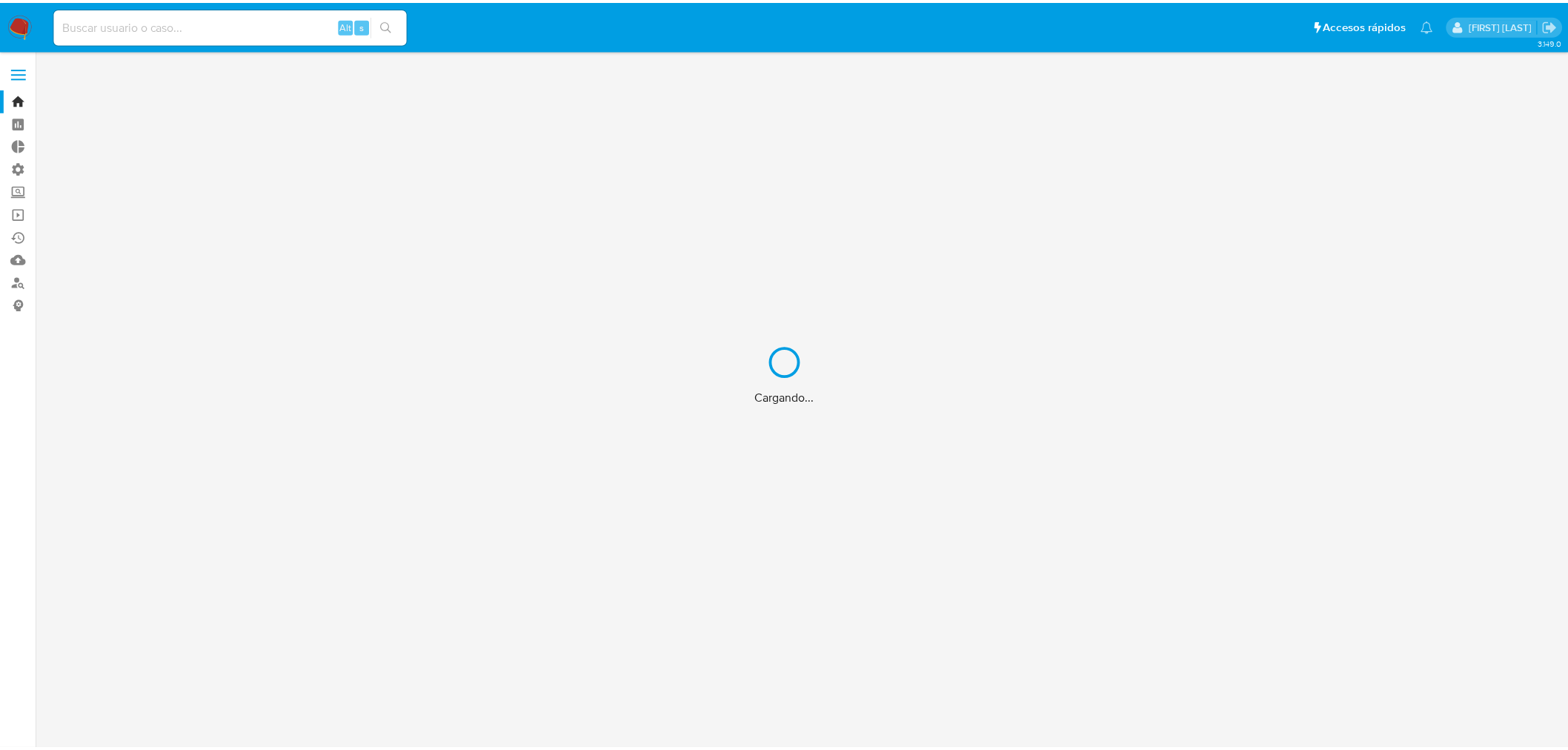 scroll, scrollTop: 0, scrollLeft: 0, axis: both 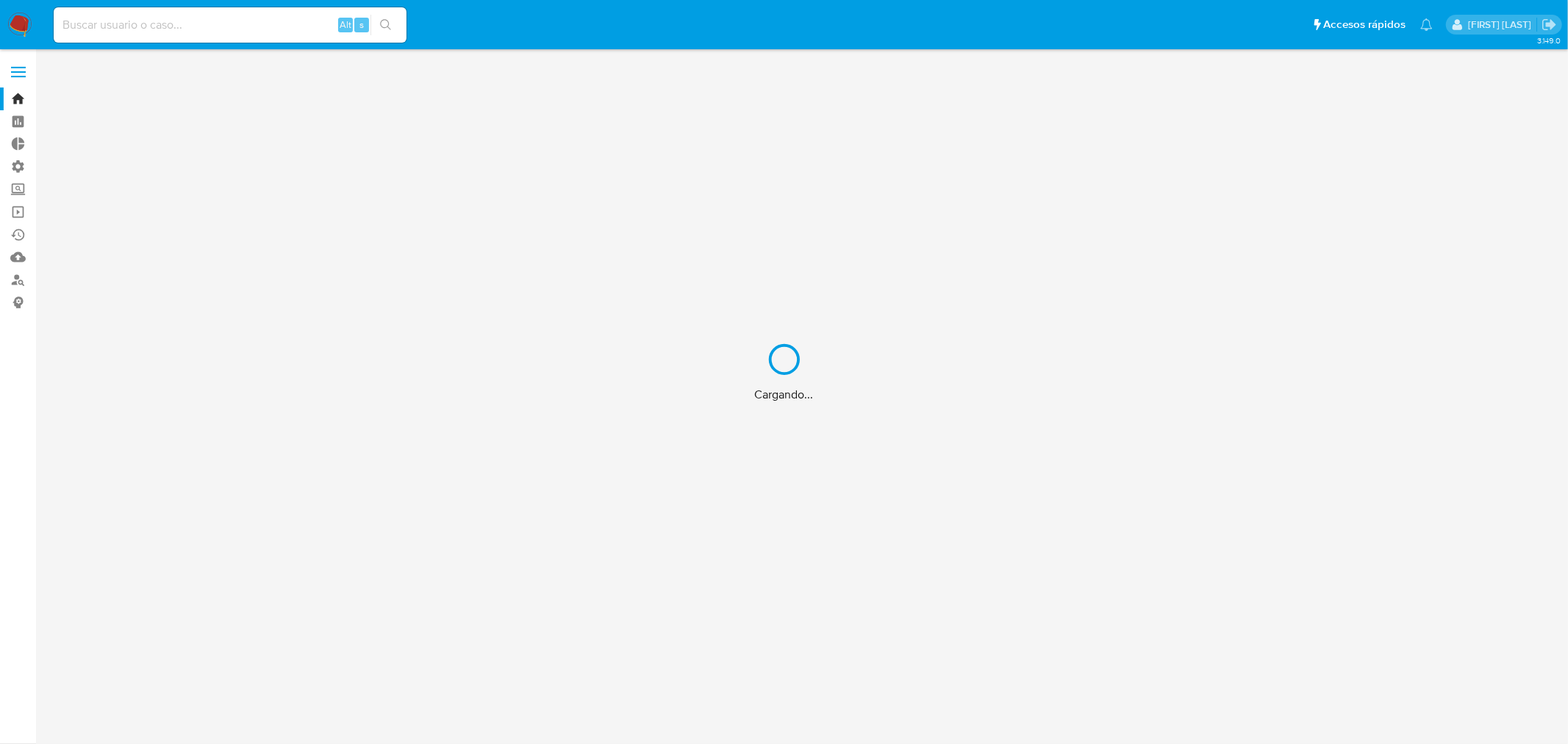 click on "Cargando..." at bounding box center [784, 372] 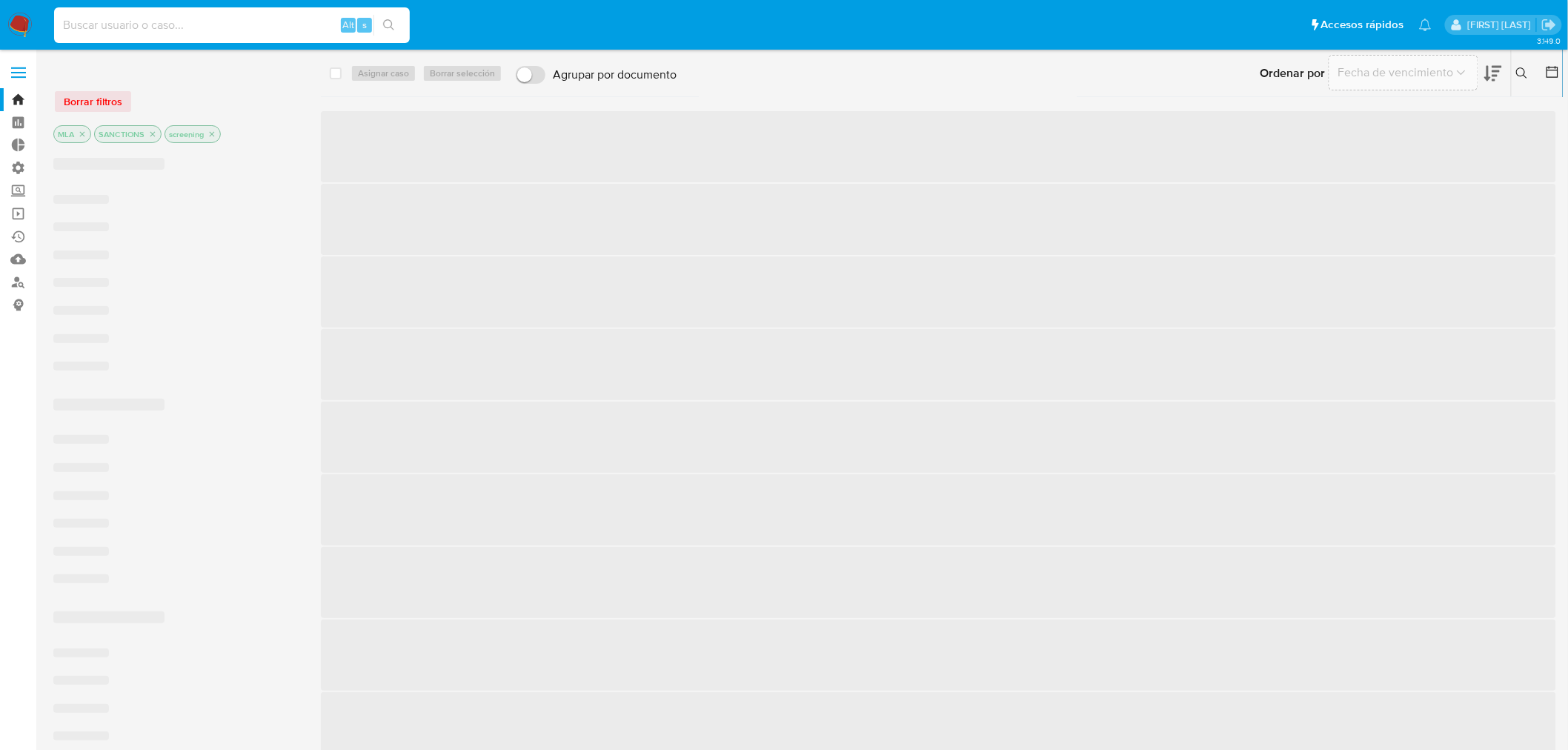 click at bounding box center [232, 25] 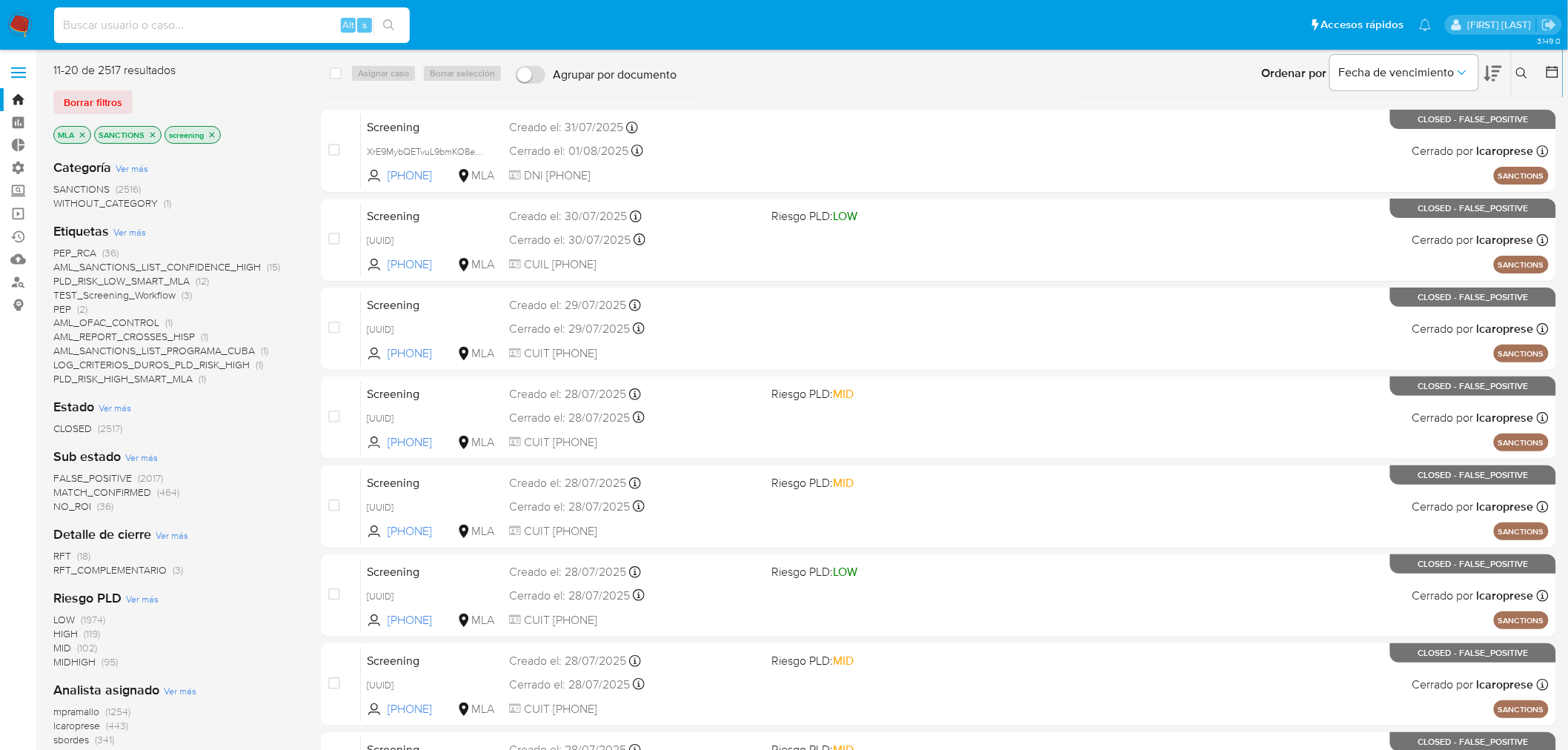 paste on "2301734436" 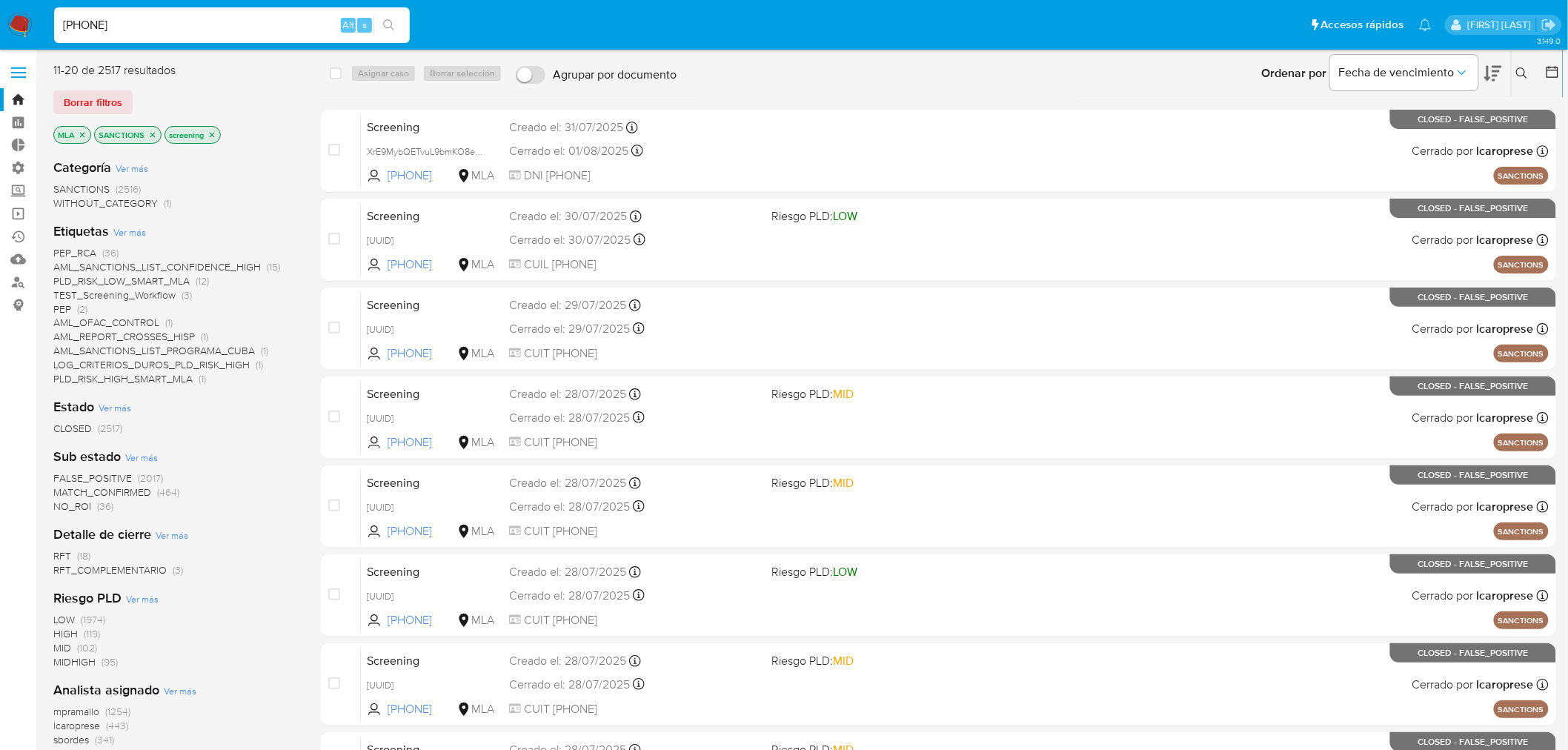 type on "2301734436" 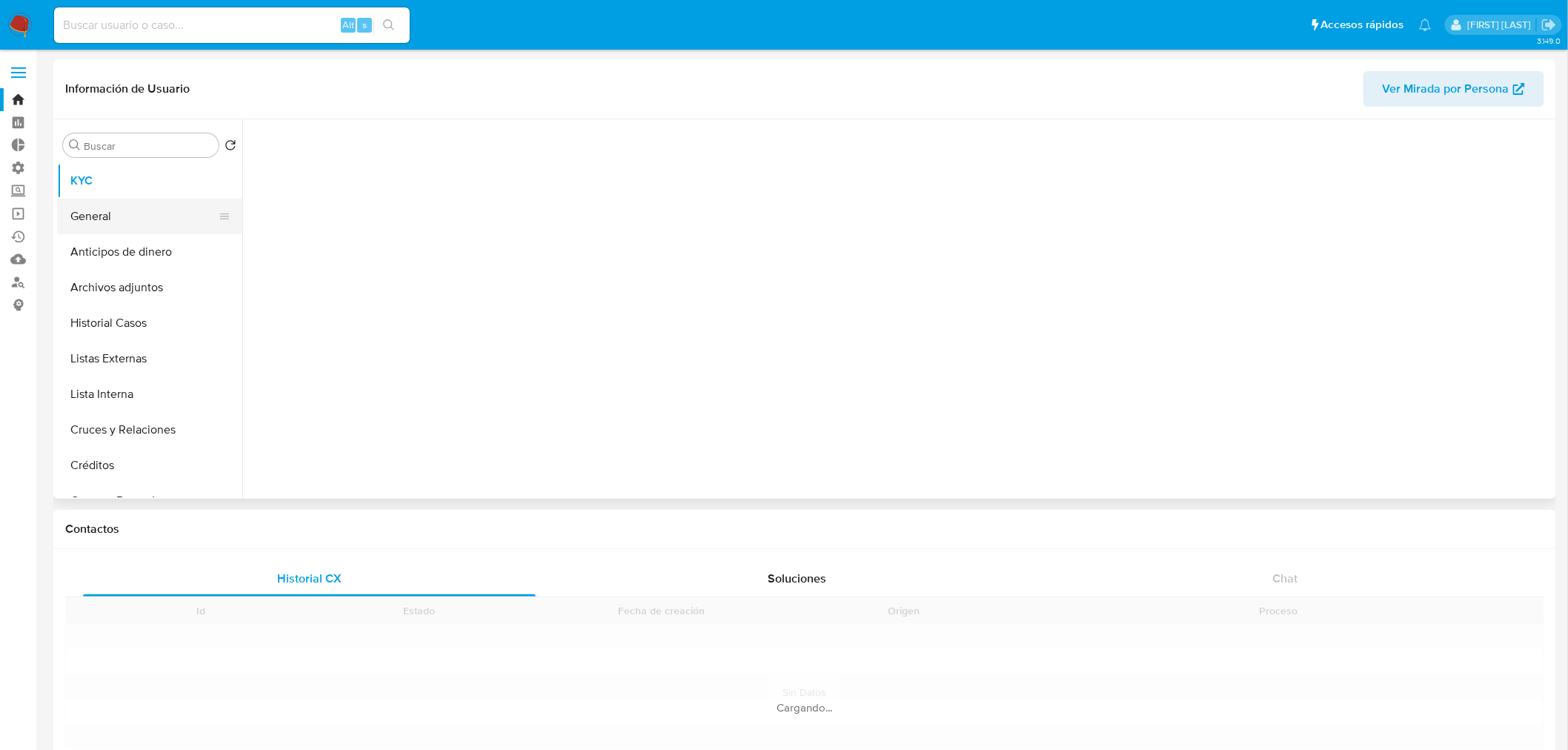 click on "General" at bounding box center (144, 216) 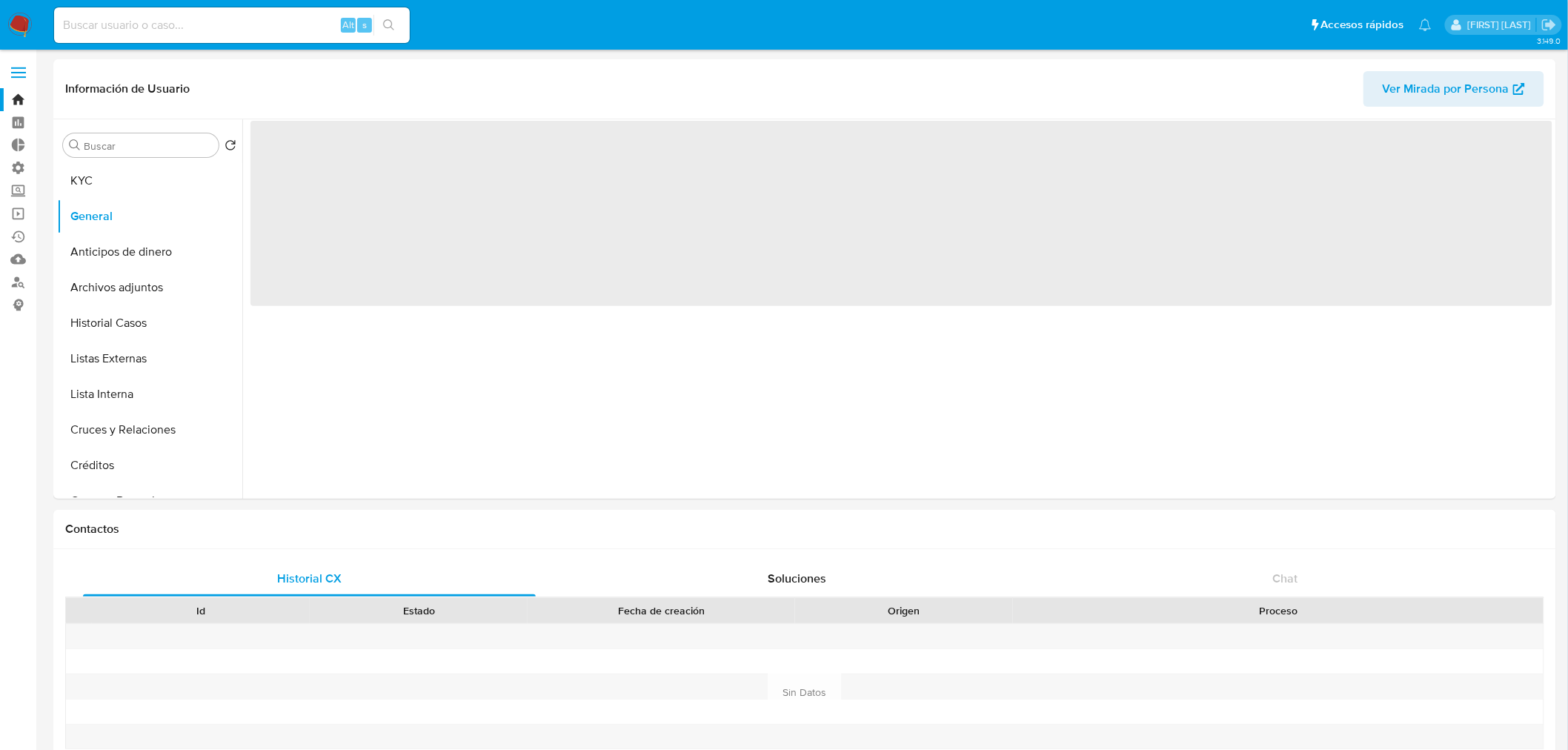select on "10" 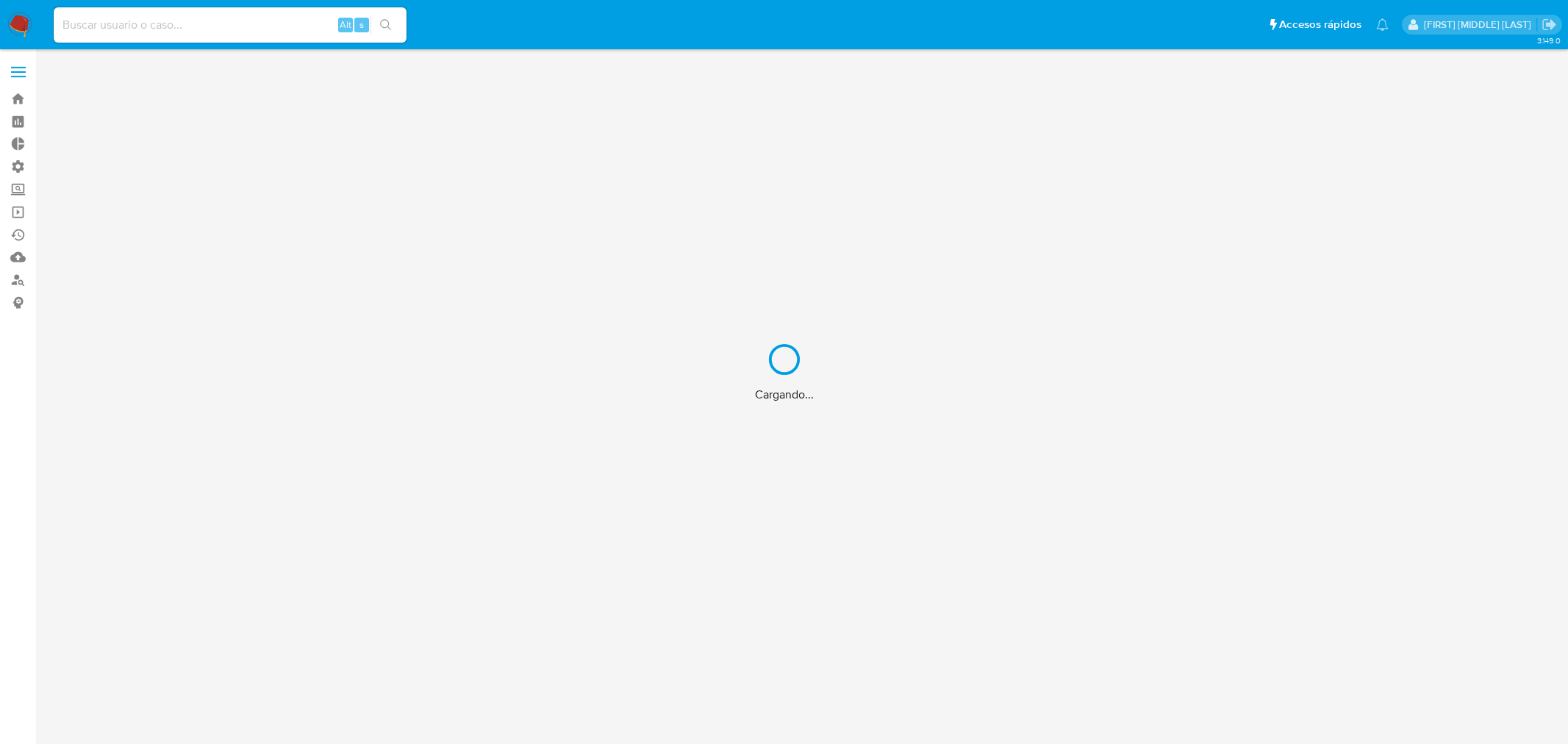 scroll, scrollTop: 0, scrollLeft: 0, axis: both 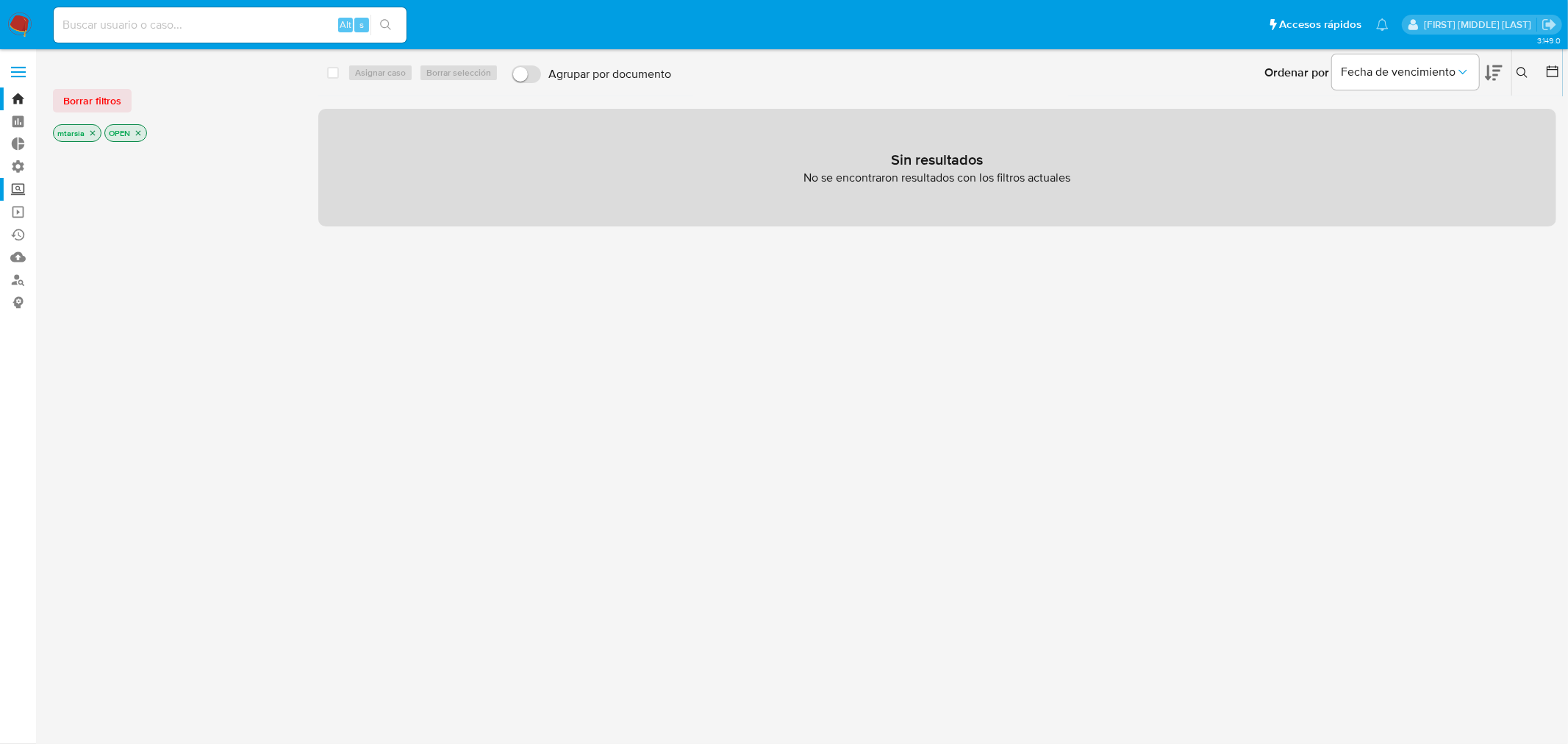 click on "Screening" at bounding box center [87, 189] 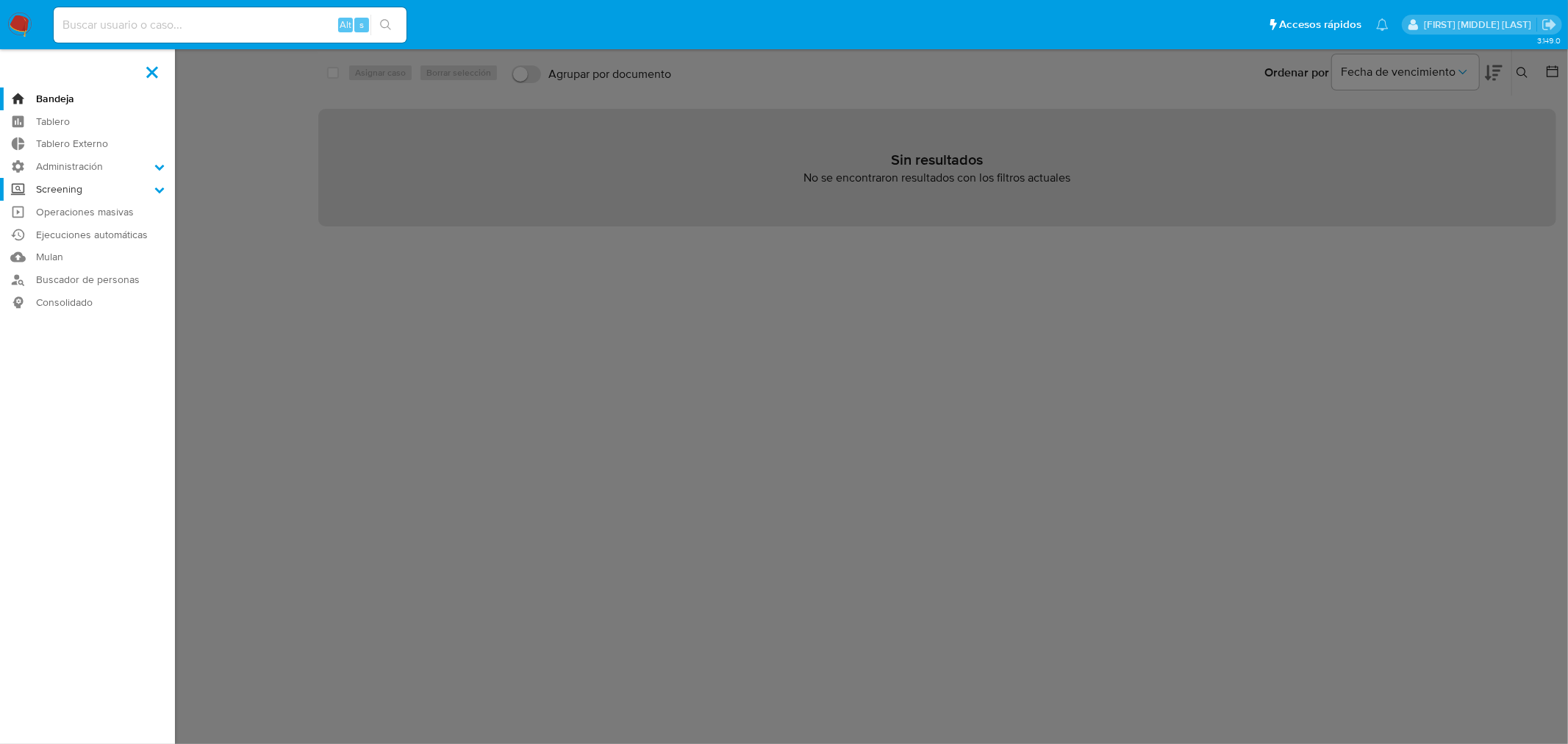 click on "Screening" at bounding box center (0, 0) 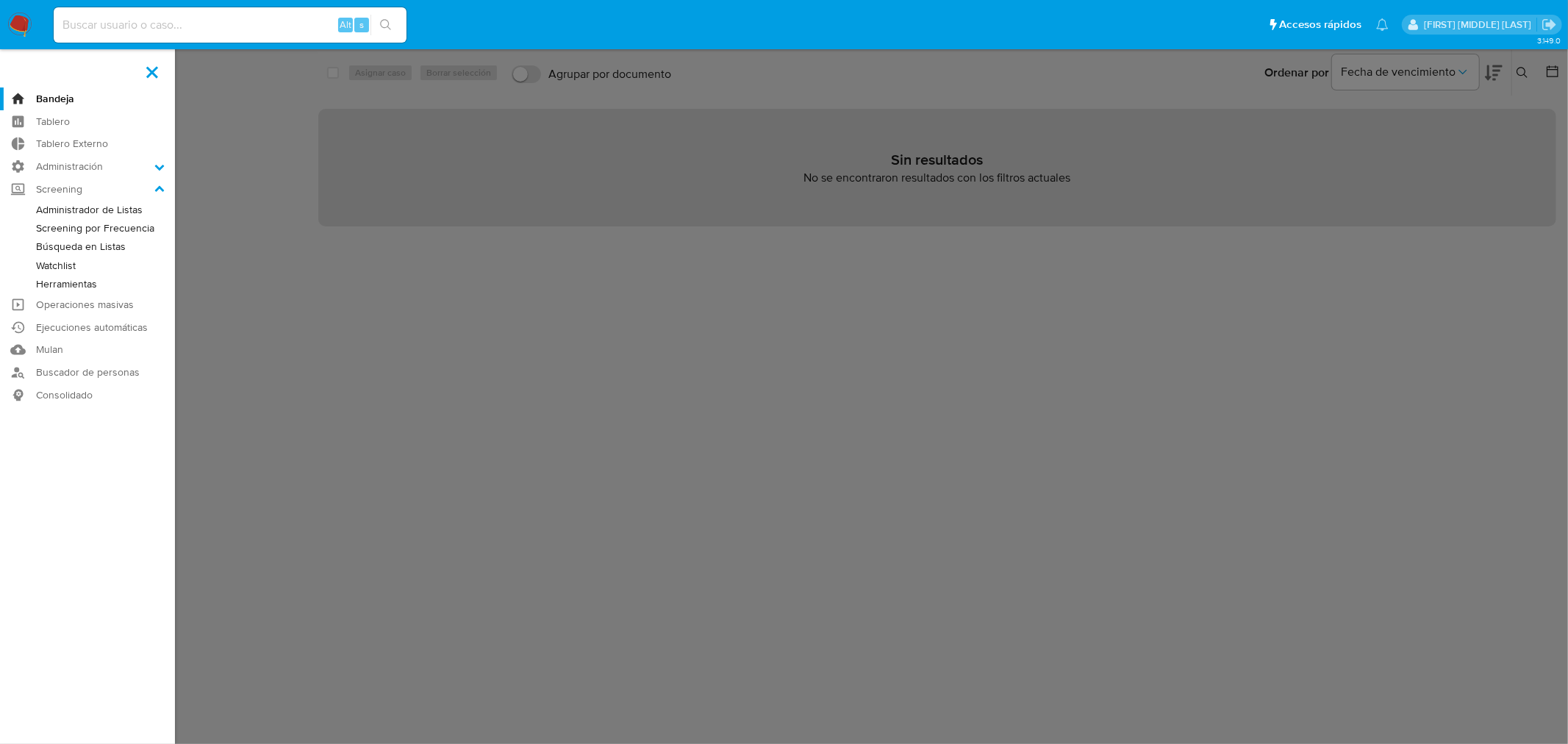 click on "Administrador de Listas" at bounding box center [87, 210] 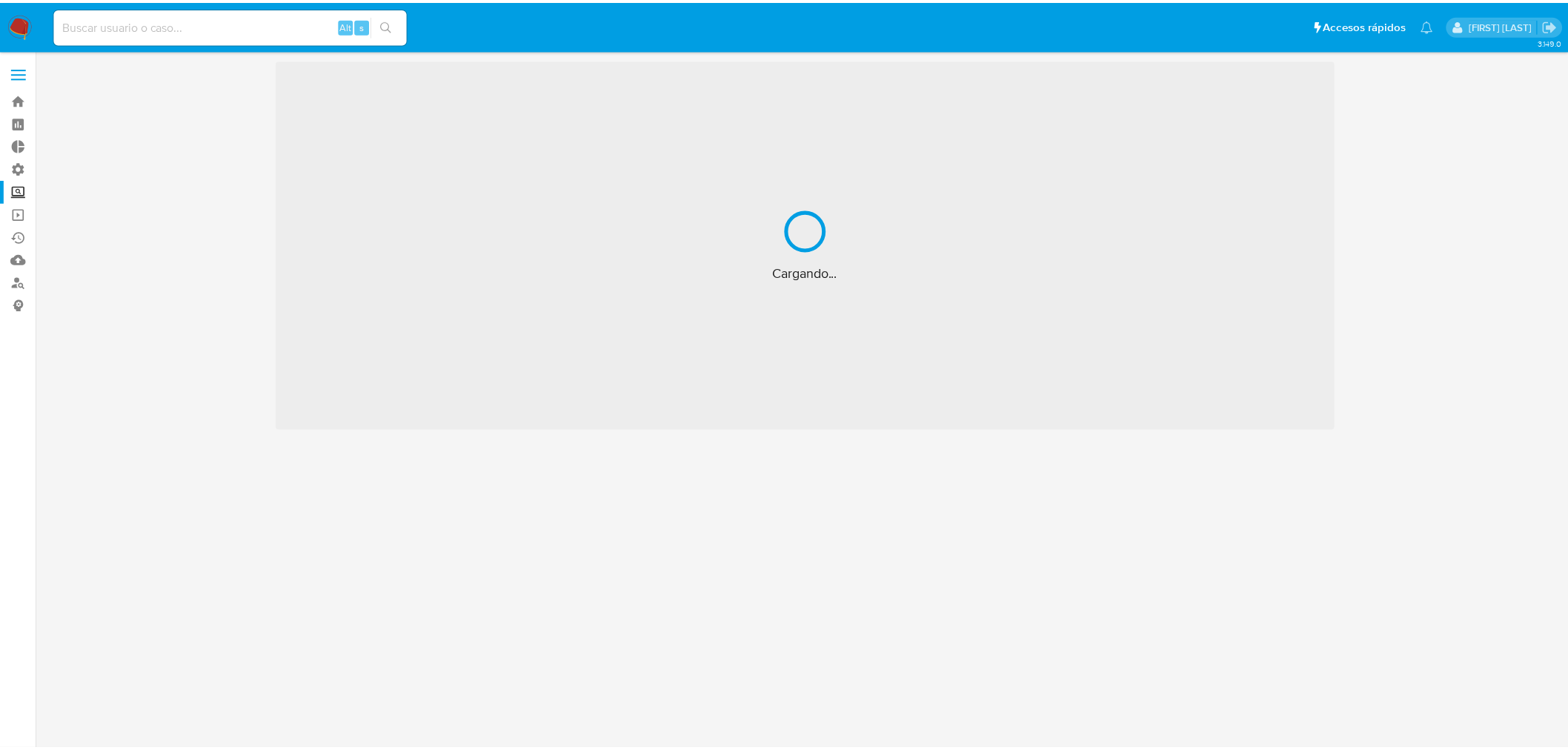 scroll, scrollTop: 0, scrollLeft: 0, axis: both 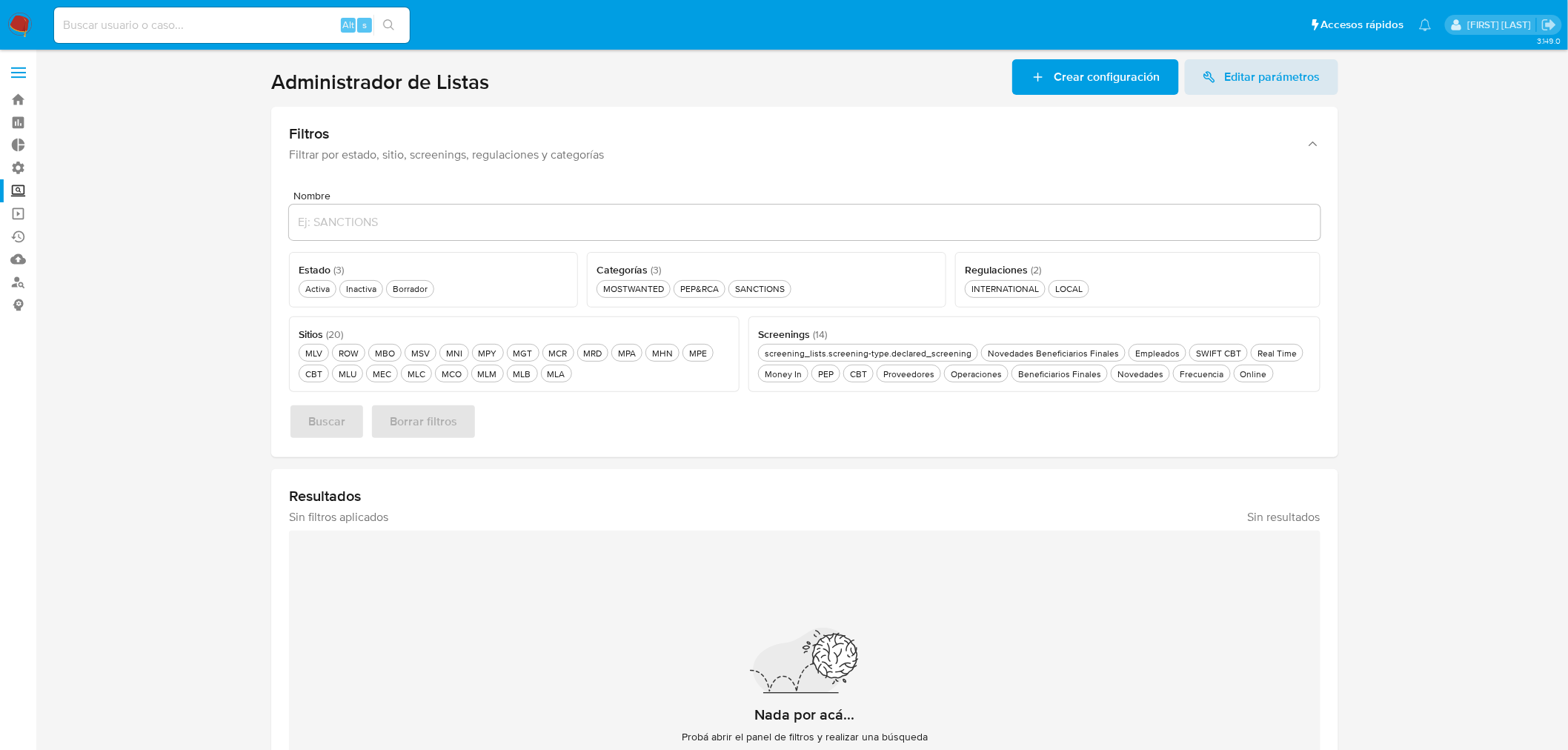 click at bounding box center (805, 465) 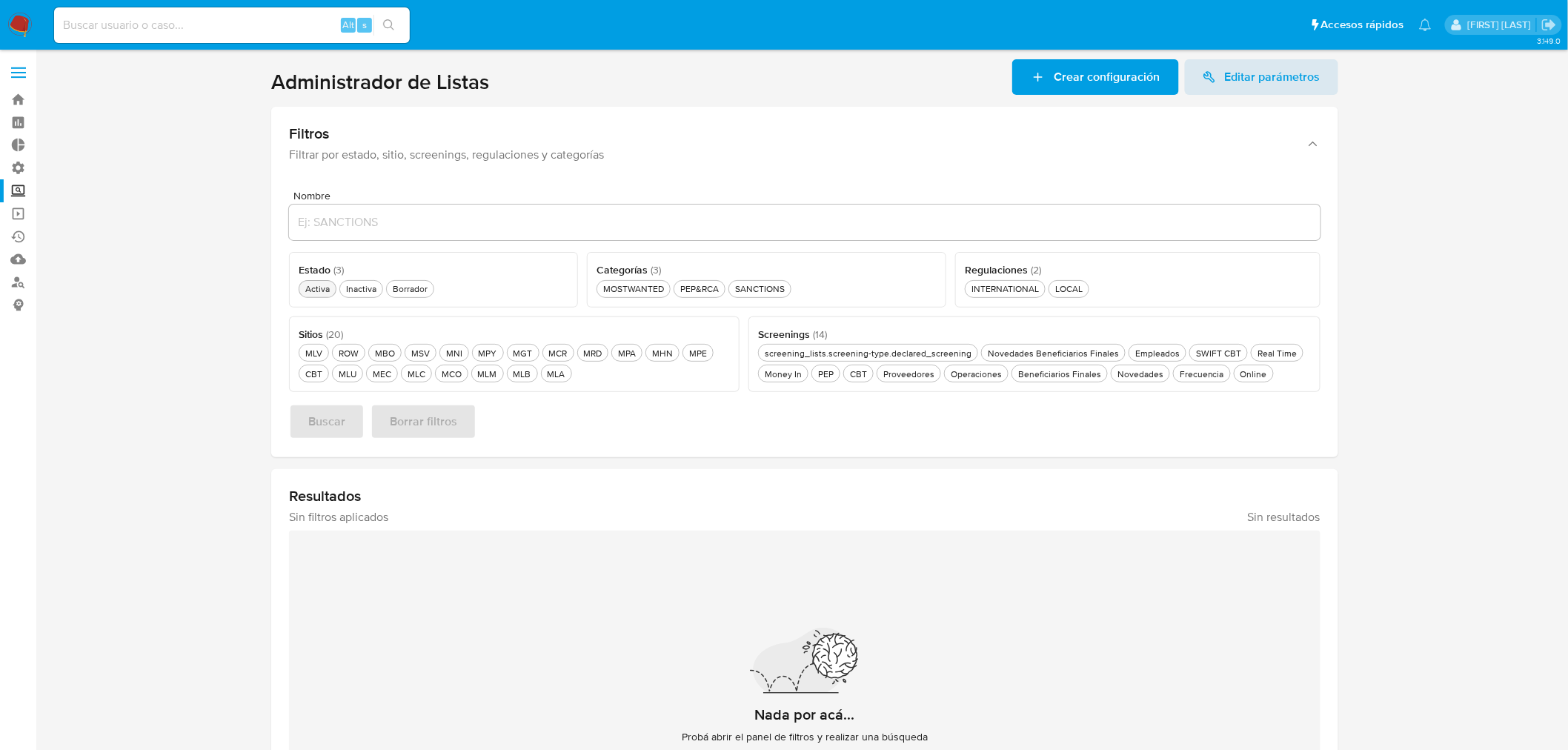 click on "Activa Activa" at bounding box center (317, 288) 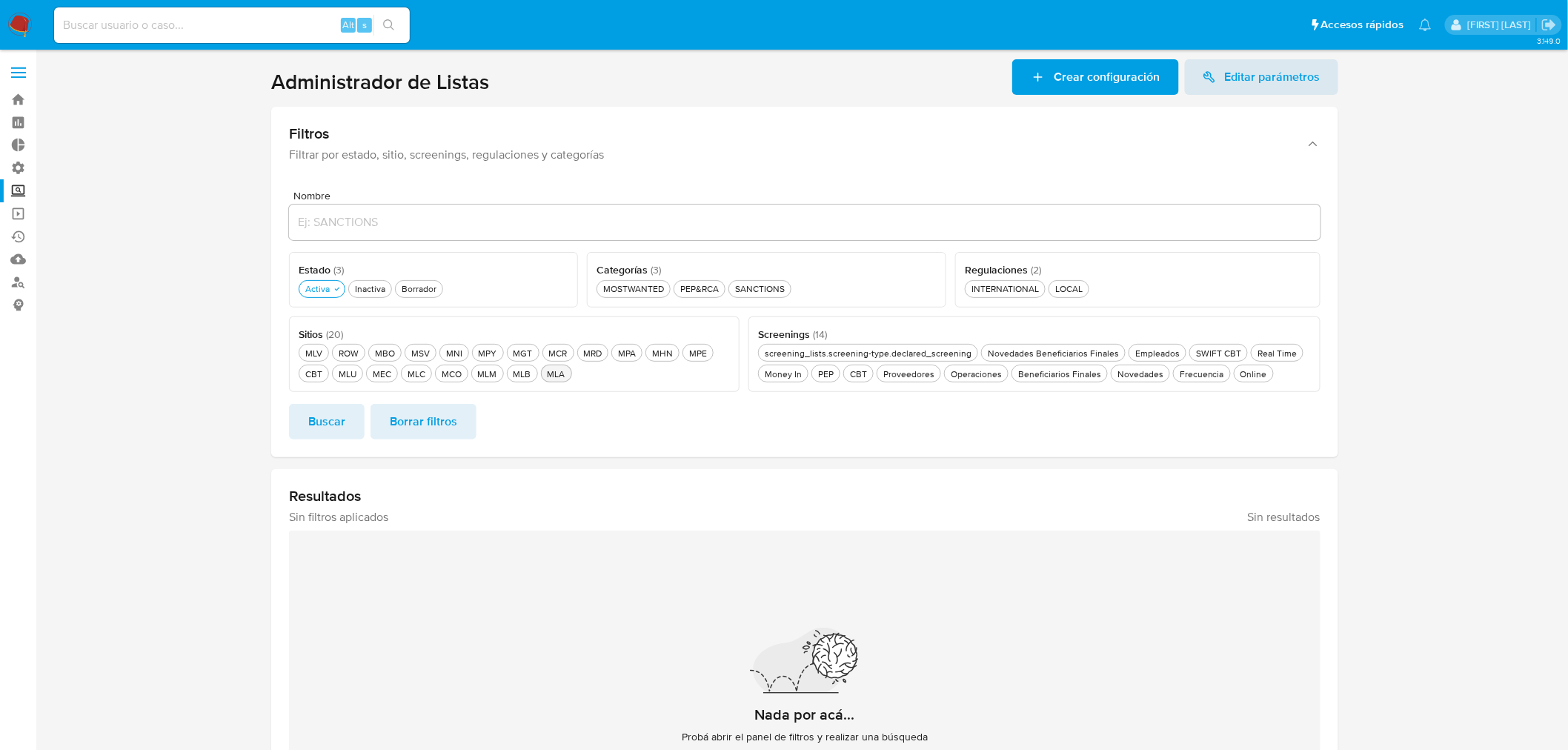 click on "MLA MLA" at bounding box center [557, 374] 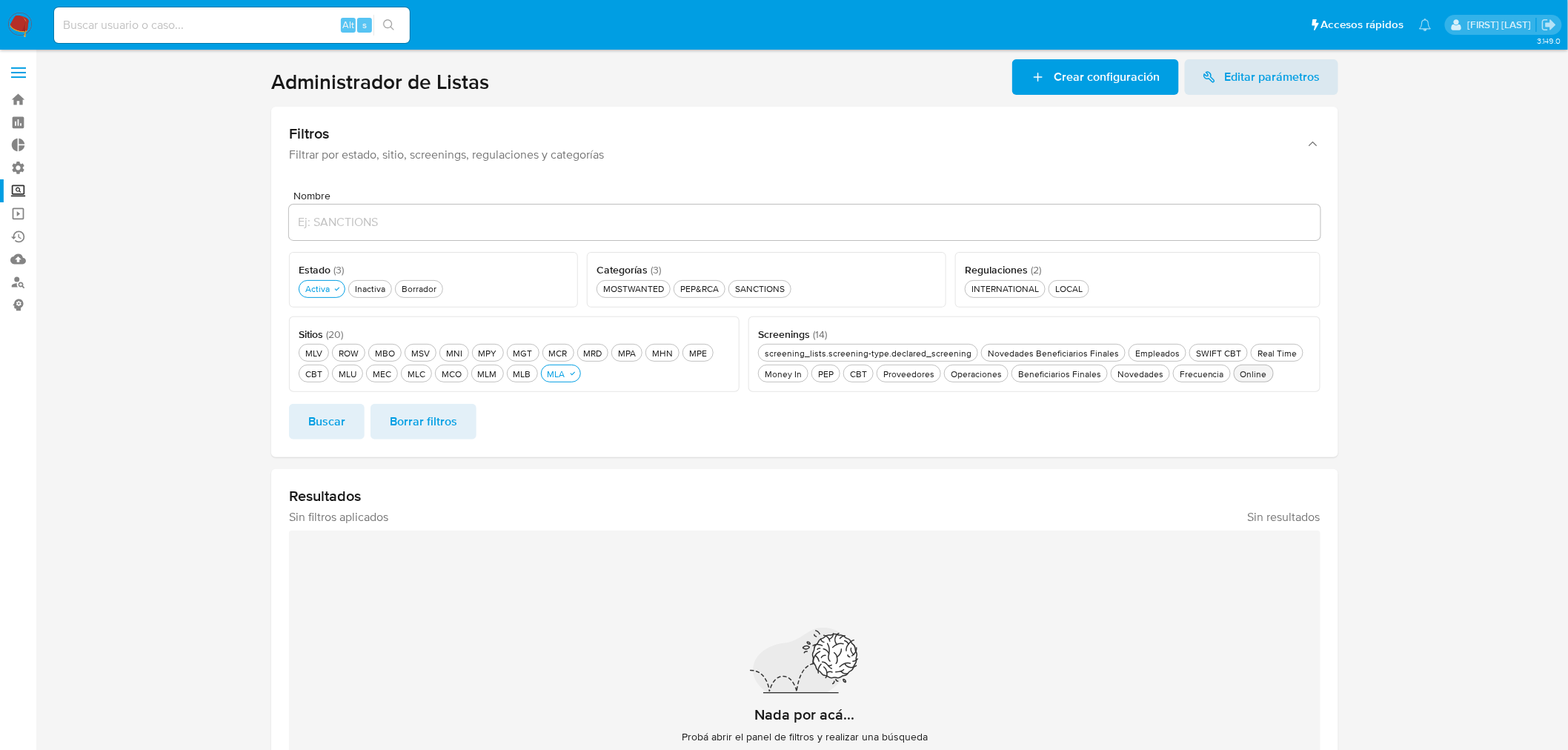 click on "Online Online" at bounding box center [1254, 374] 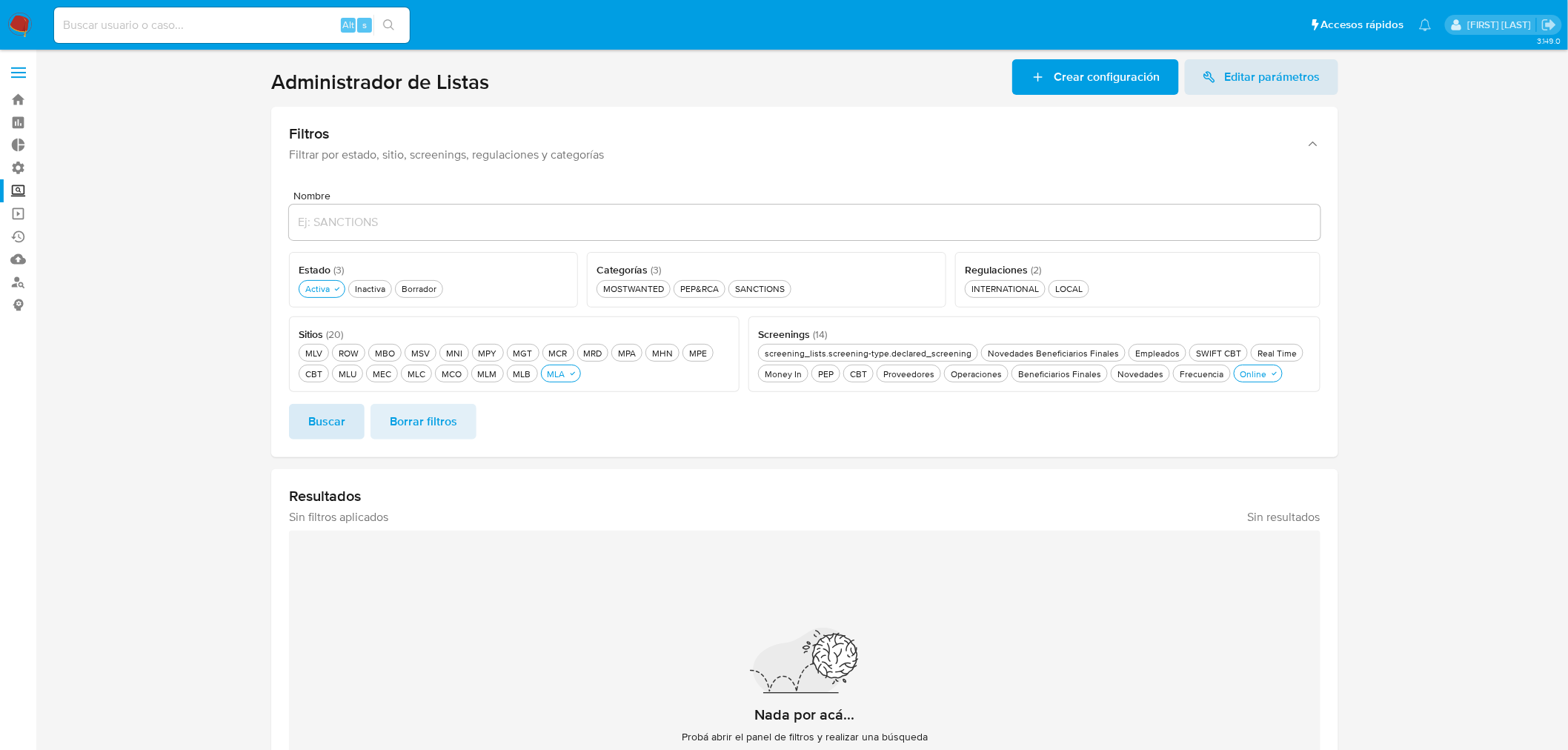click on "Buscar" at bounding box center (327, 422) 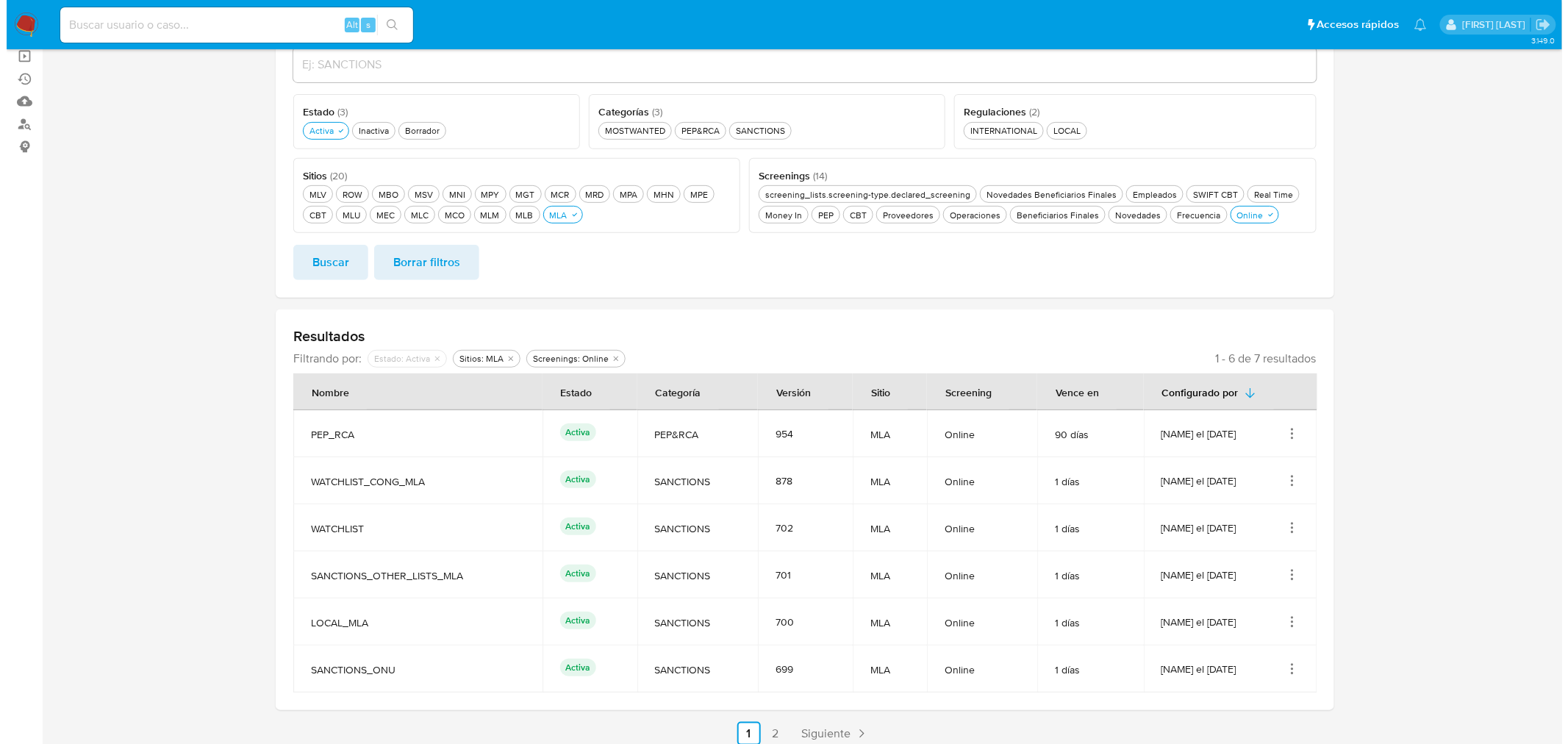 scroll, scrollTop: 166, scrollLeft: 0, axis: vertical 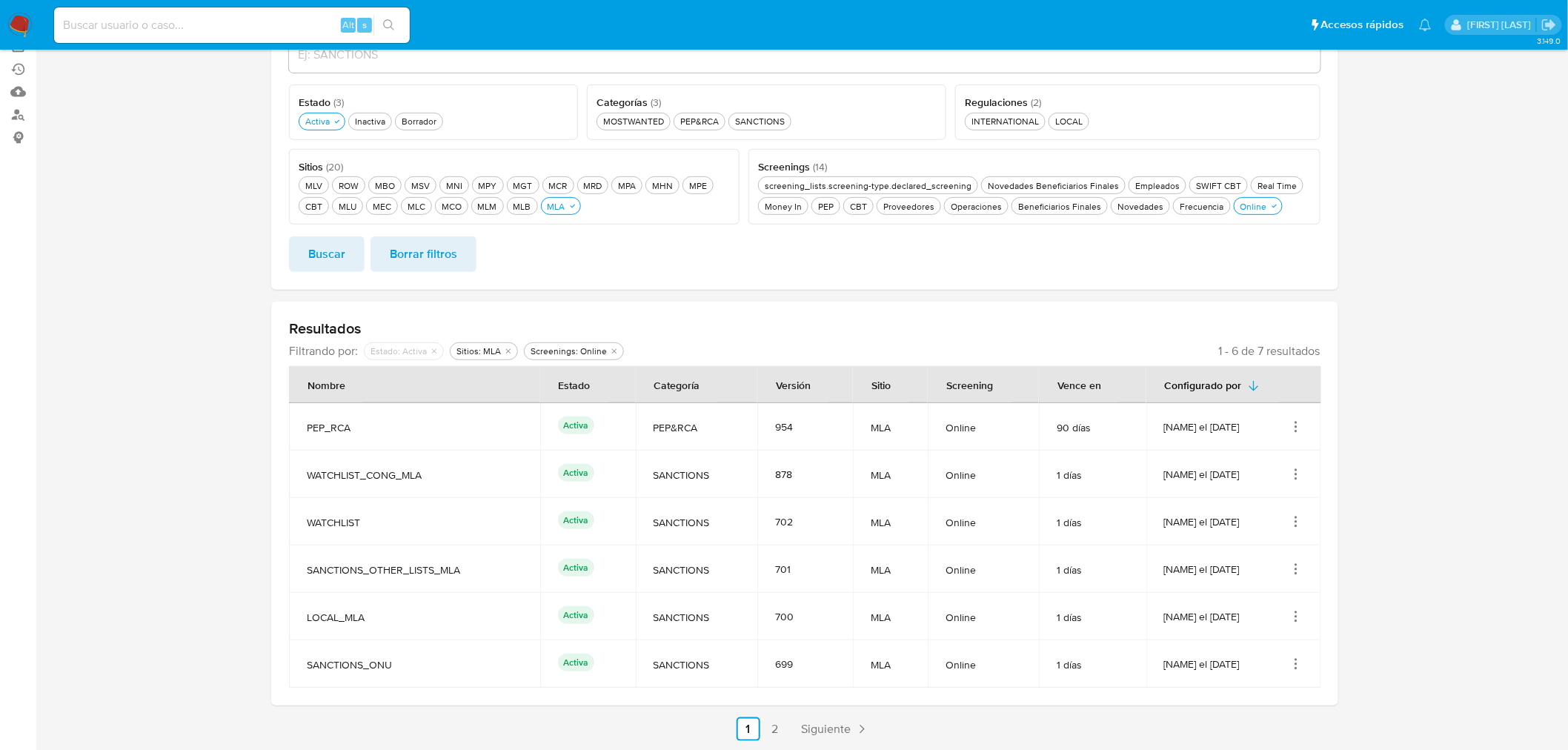 click 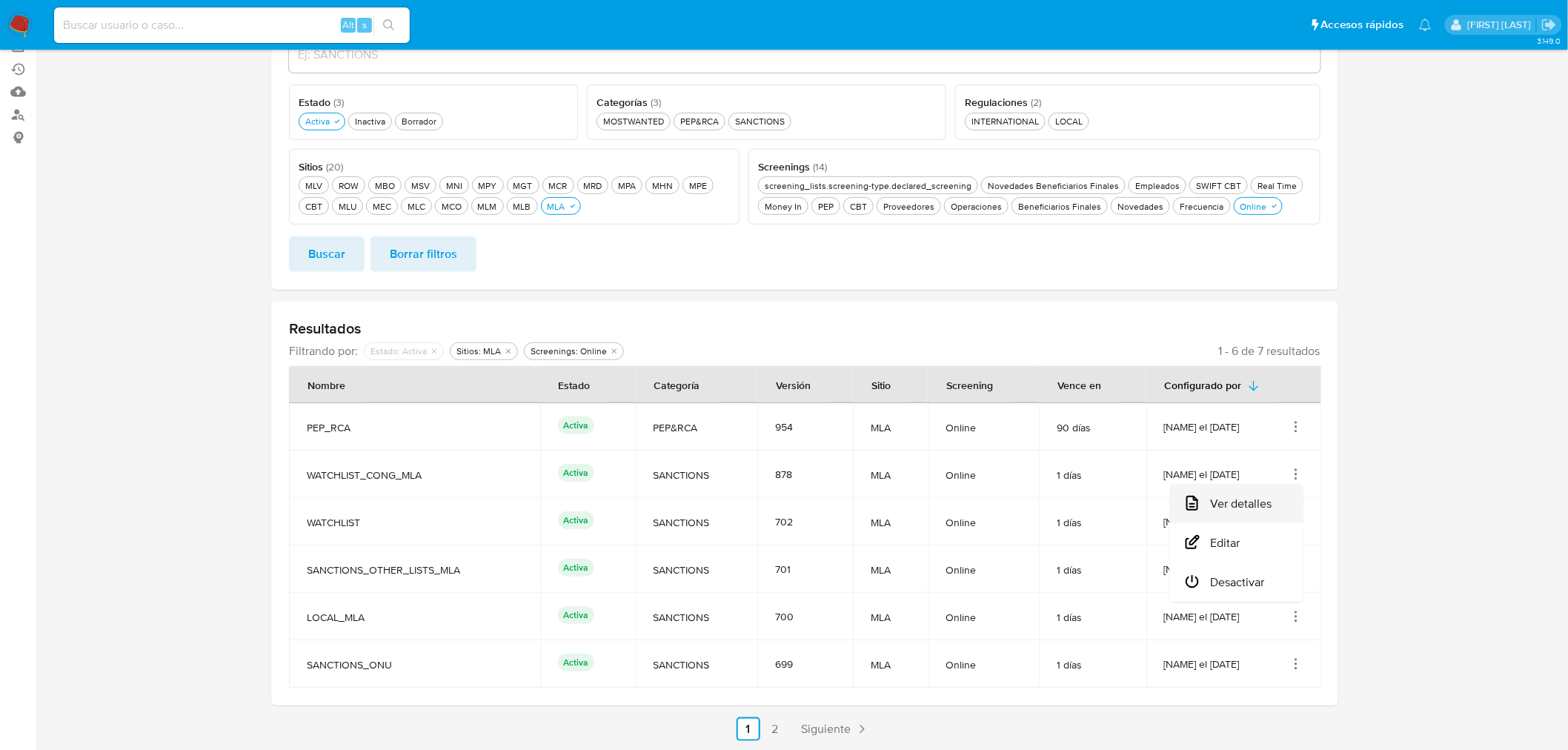 click on "Ver detalles" at bounding box center (1237, 503) 